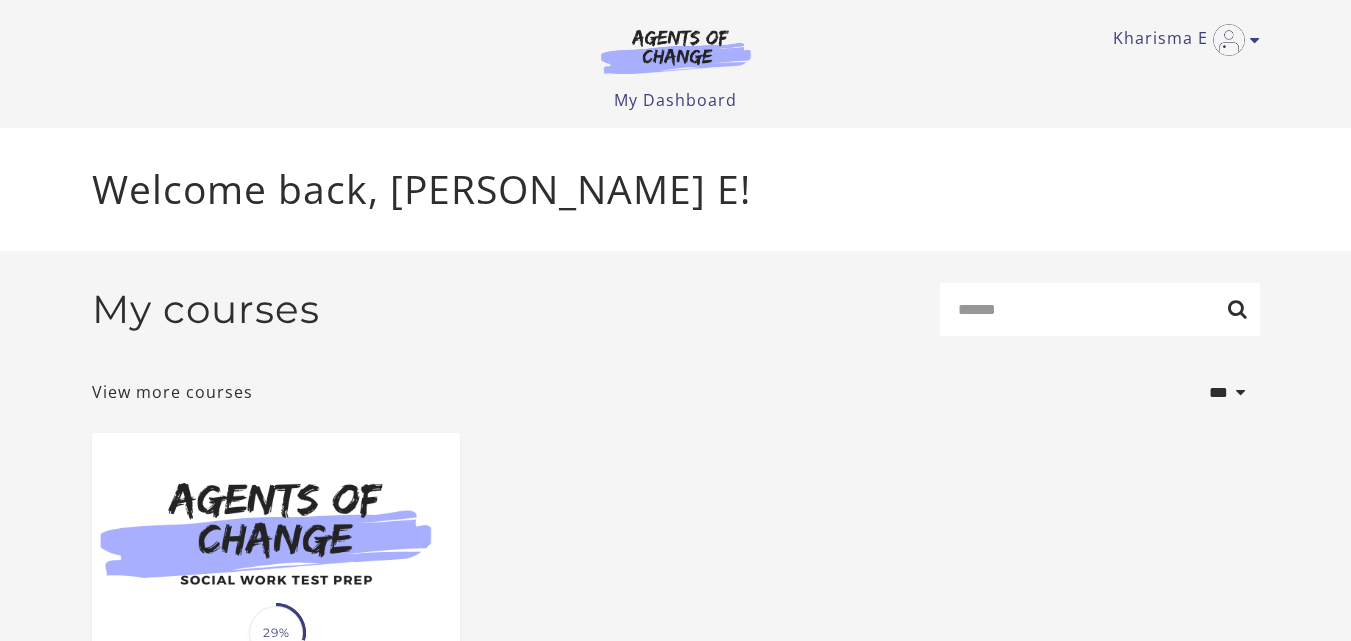 scroll, scrollTop: 0, scrollLeft: 0, axis: both 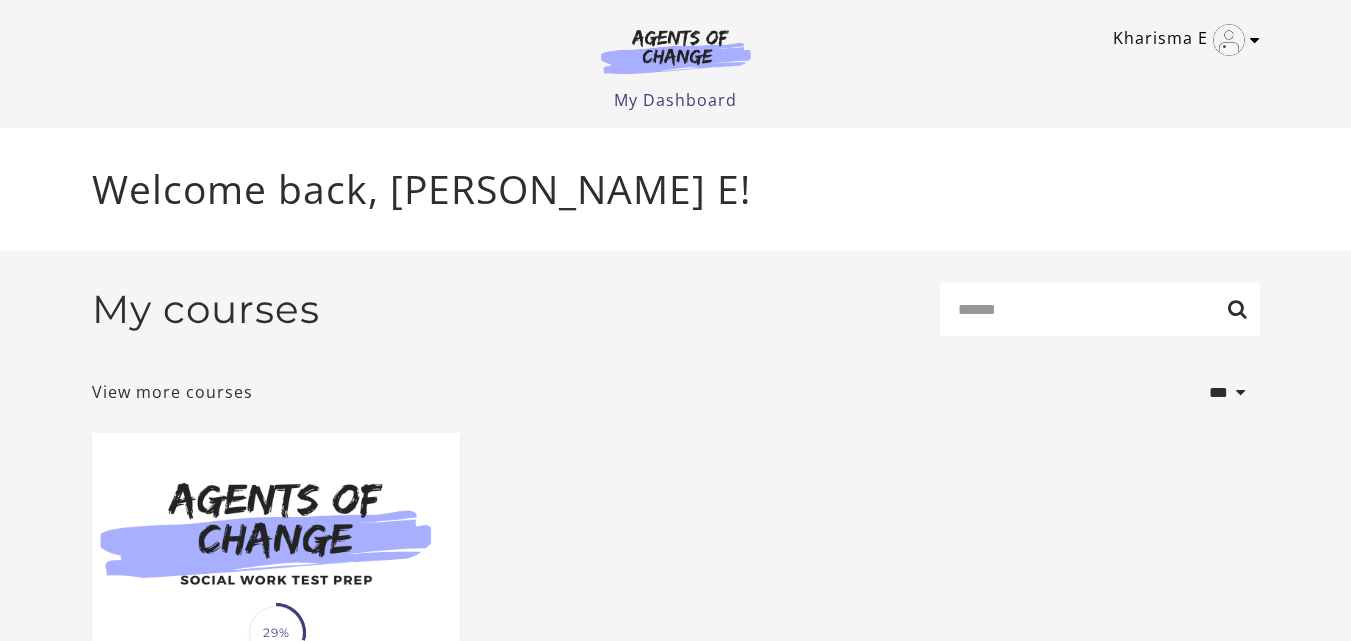 click at bounding box center (1255, 40) 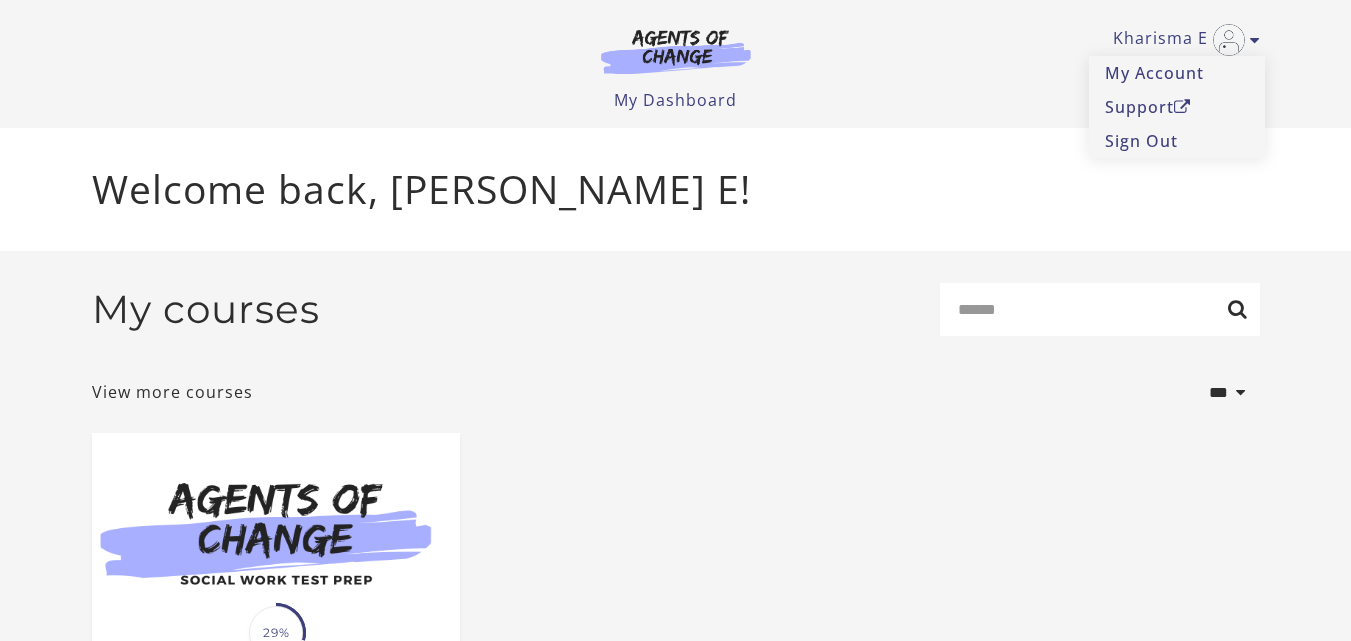 click on "My Dashboard
My Account
Support
Sign Out" at bounding box center (676, 100) 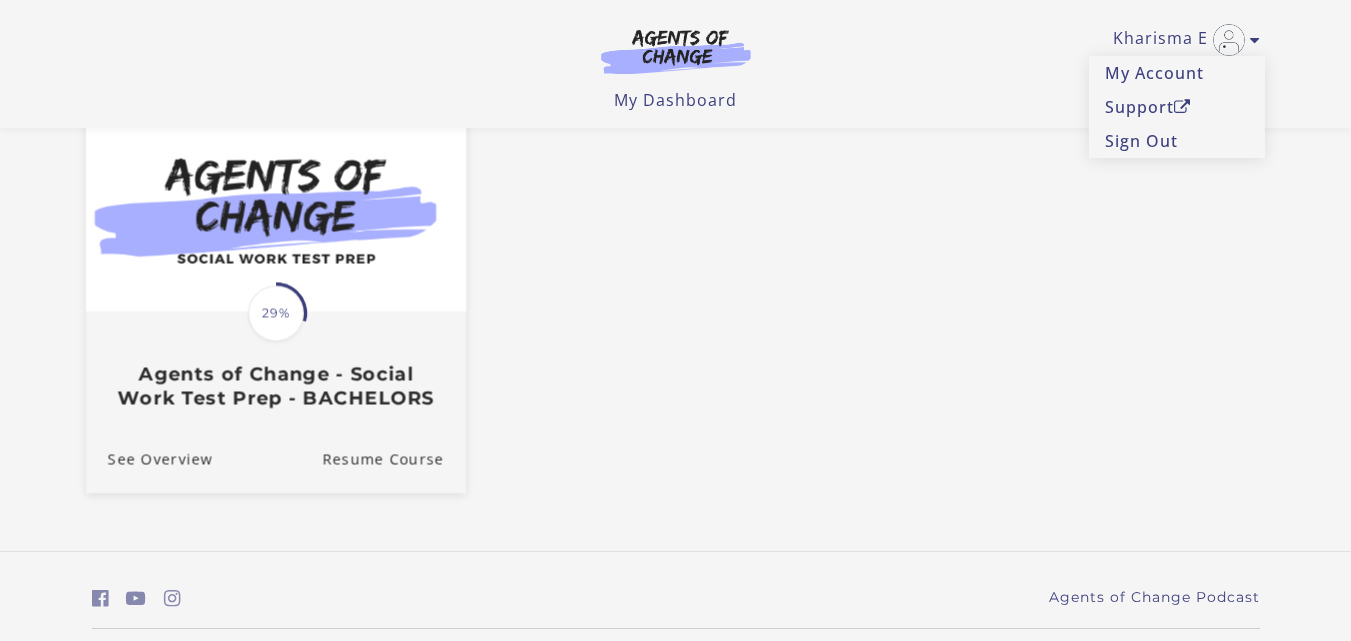scroll, scrollTop: 200, scrollLeft: 0, axis: vertical 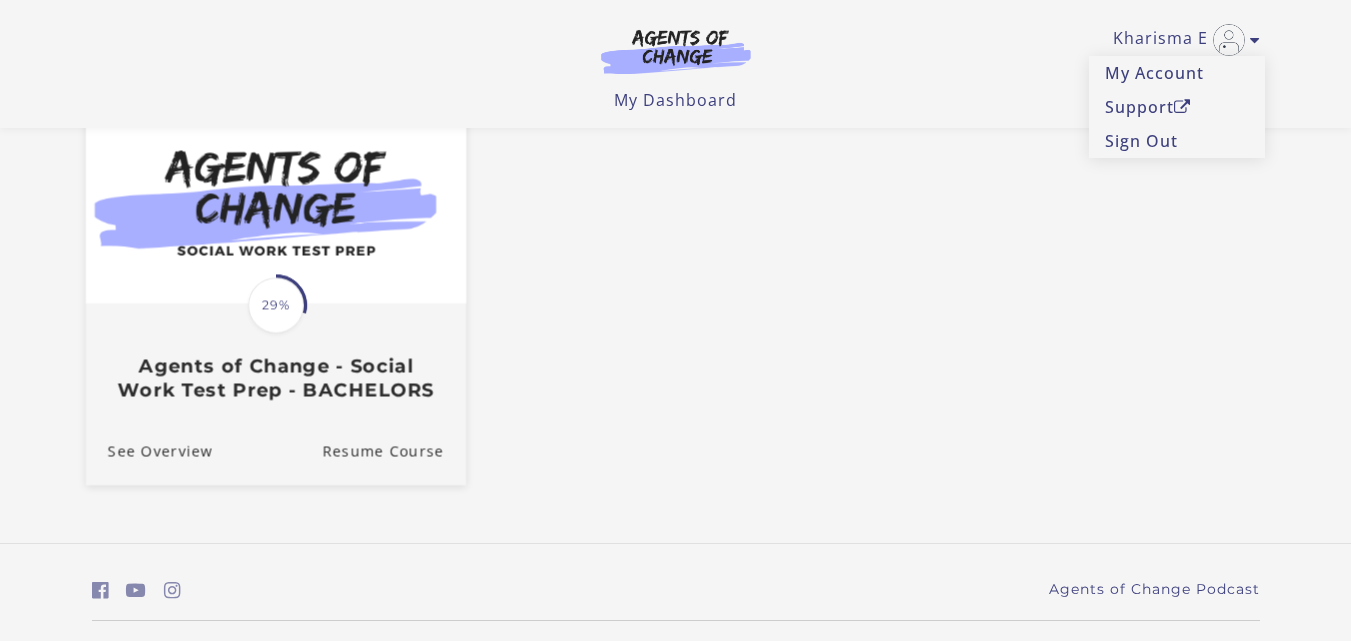 click on "Translation missing: en.liquid.partials.dashboard_course_card.progress_description: 29%
29%" at bounding box center (276, 305) 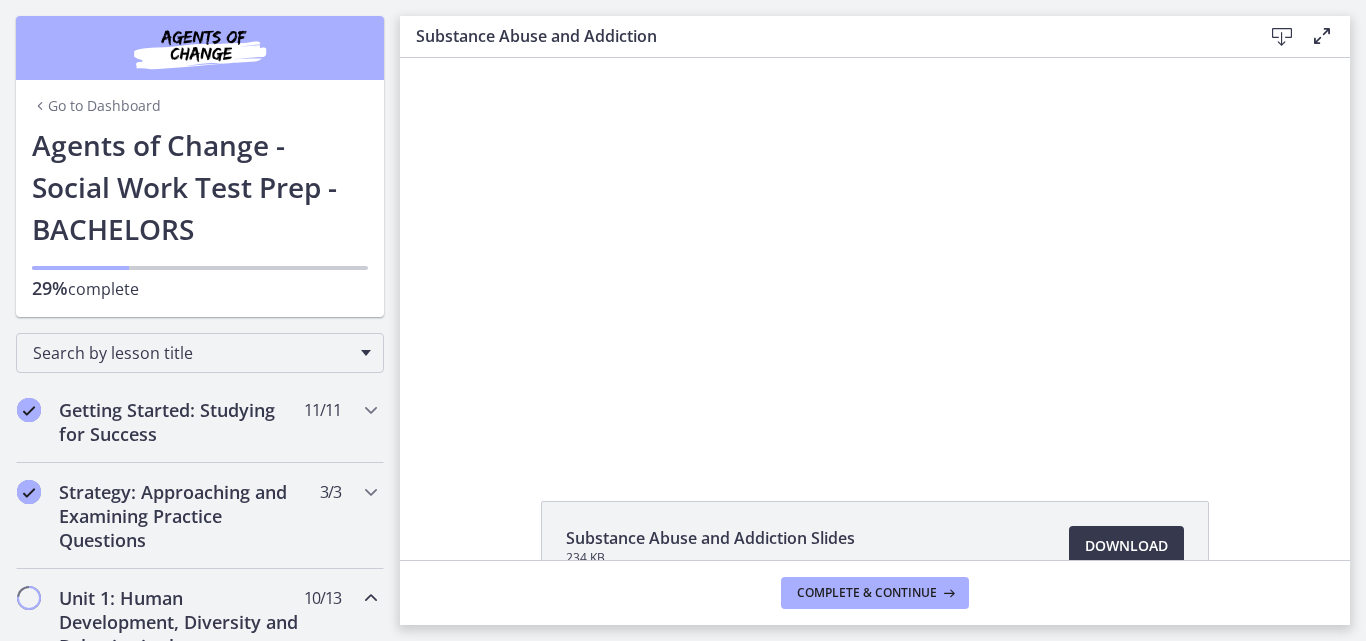 scroll, scrollTop: 0, scrollLeft: 0, axis: both 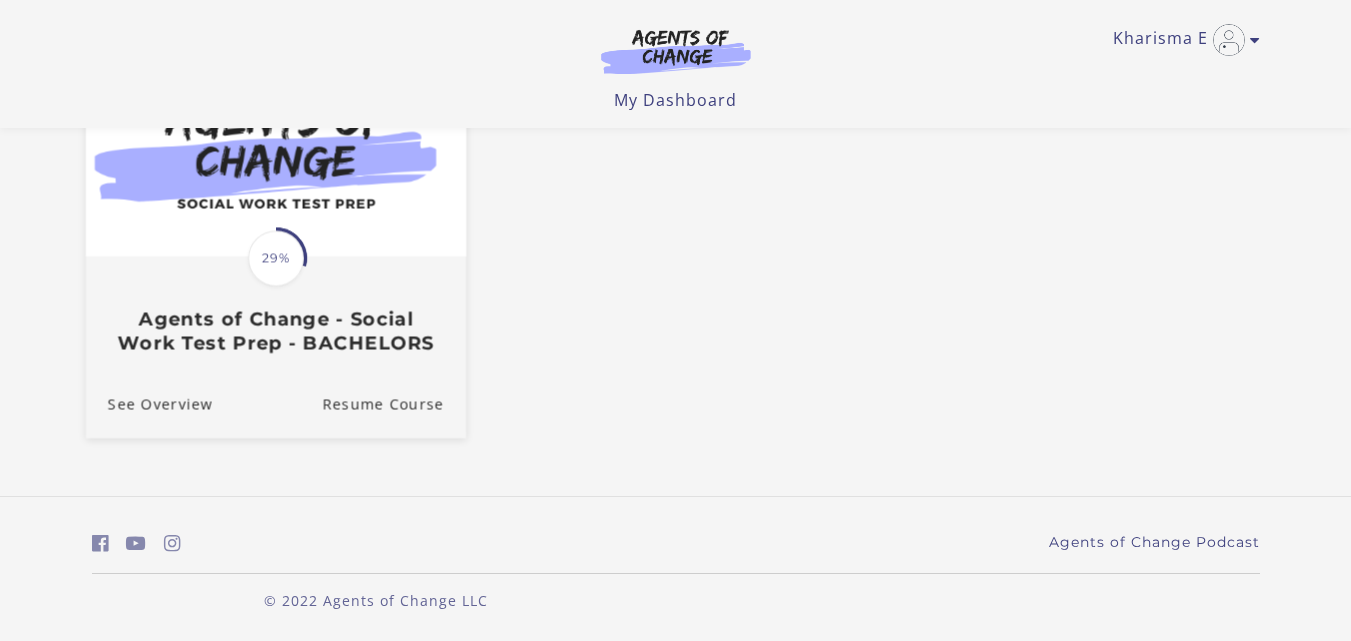 click on "Agents of Change - Social Work Test Prep - BACHELORS" at bounding box center [275, 331] 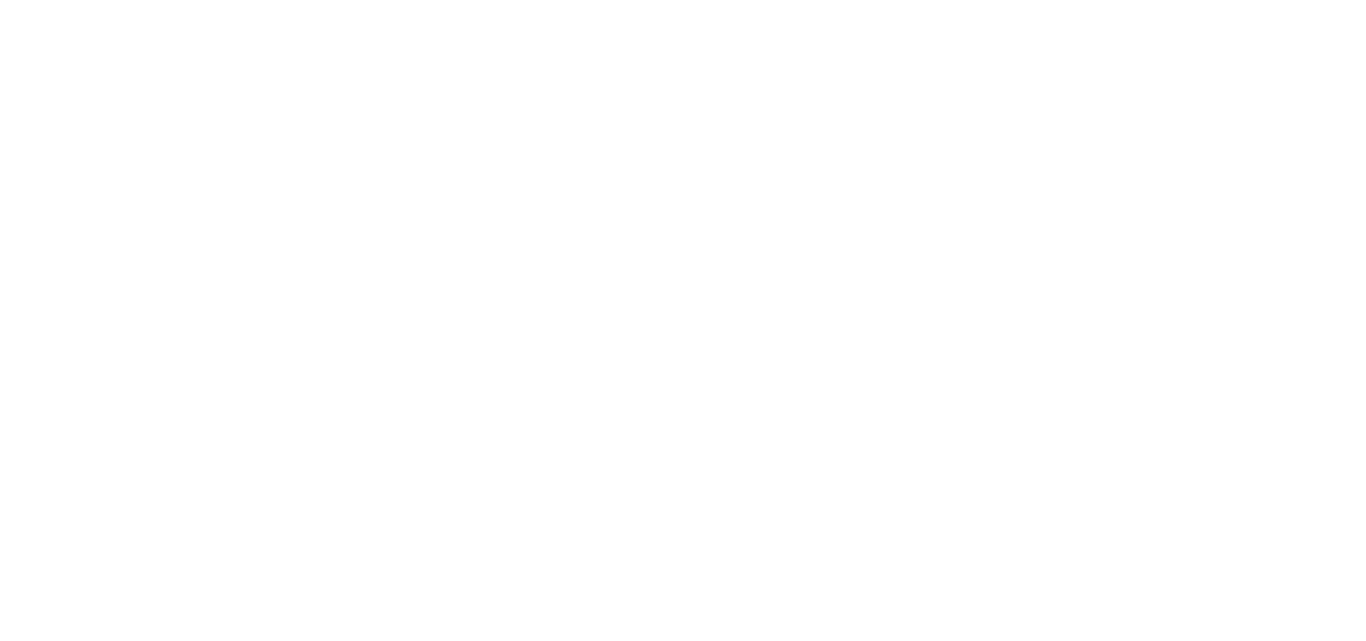 scroll, scrollTop: 0, scrollLeft: 0, axis: both 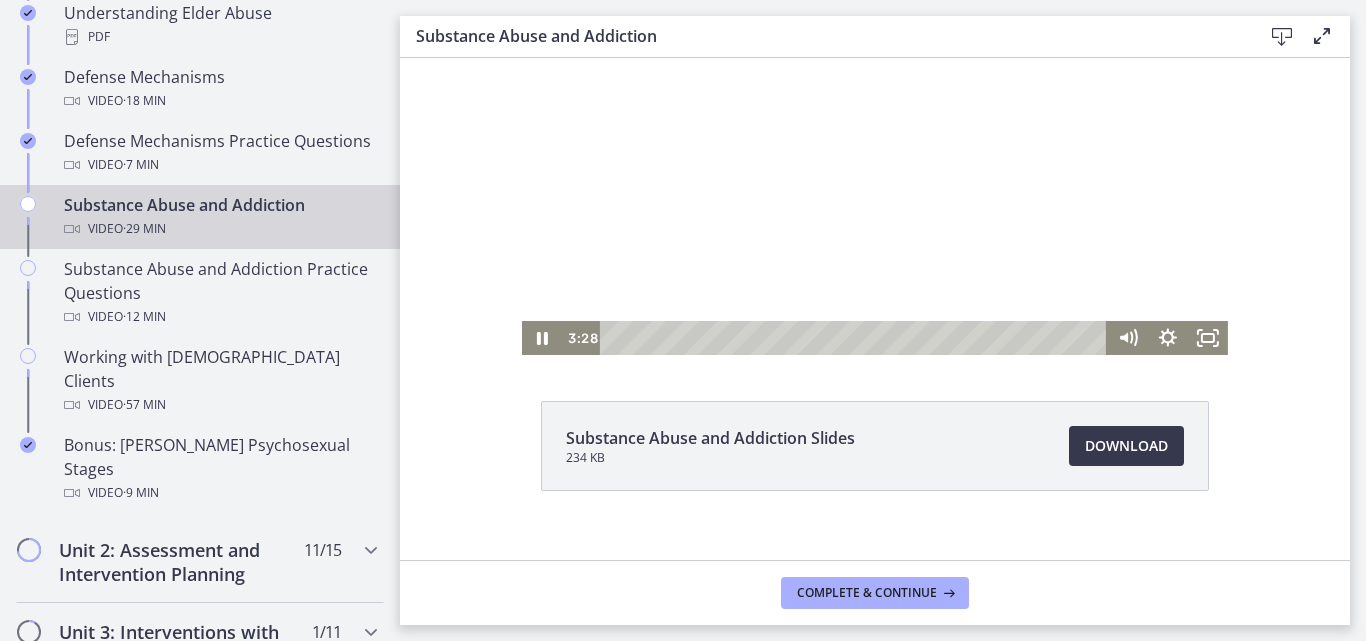 click at bounding box center (875, 156) 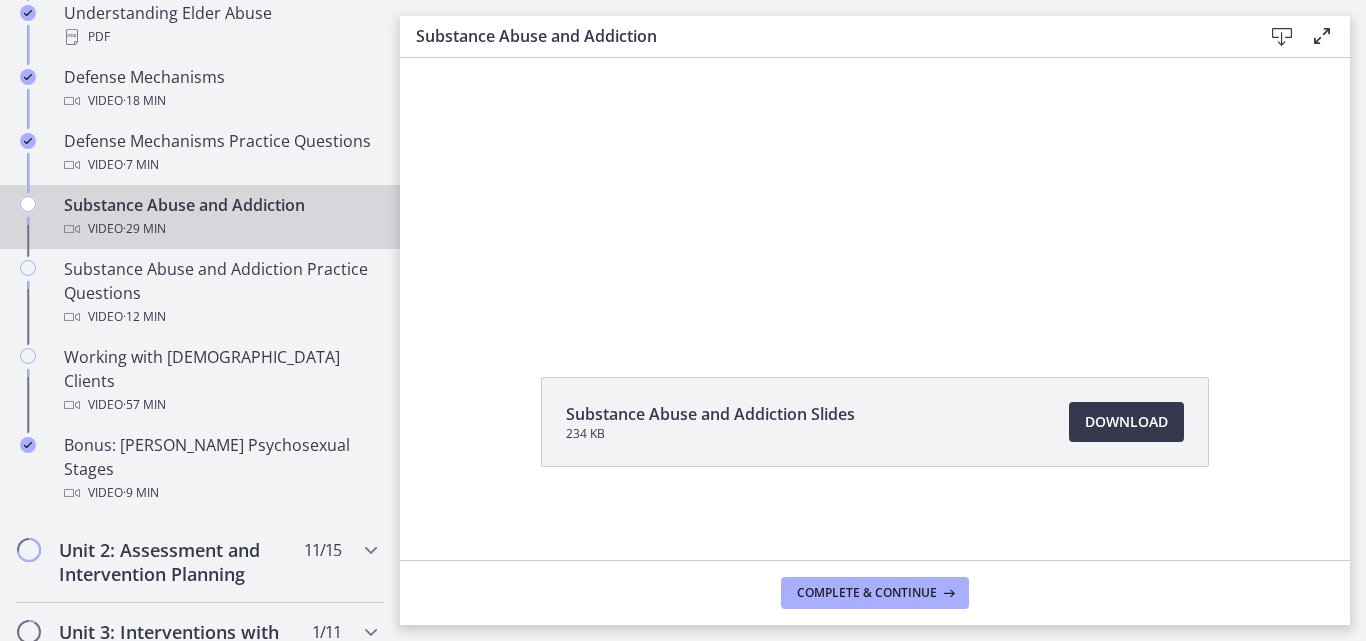 scroll, scrollTop: 127, scrollLeft: 0, axis: vertical 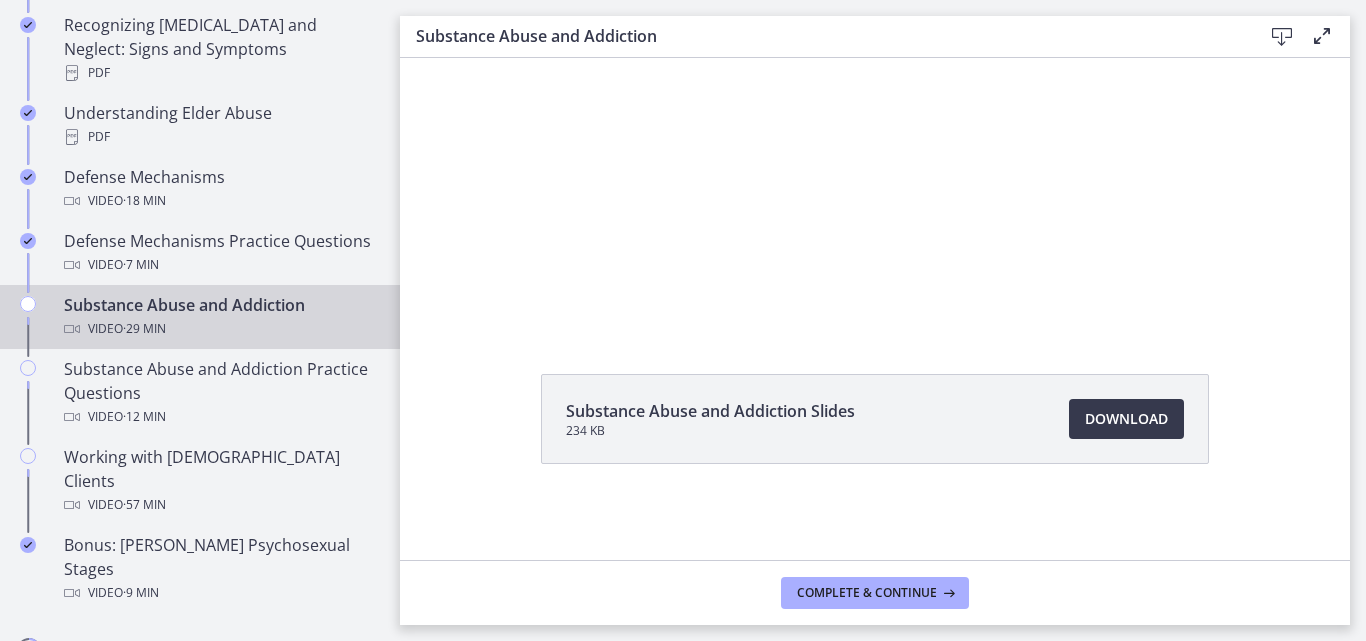 click on "Substance Abuse and Addiction
Video
·  29 min" at bounding box center (220, 317) 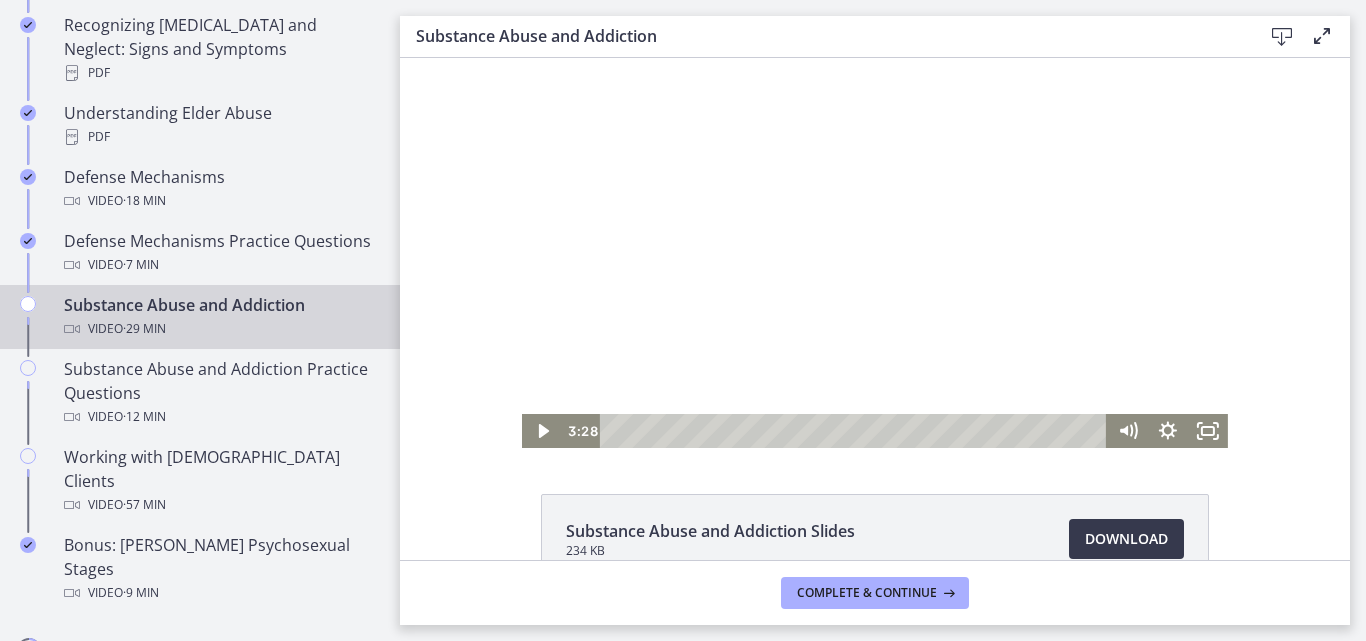 scroll, scrollTop: 0, scrollLeft: 0, axis: both 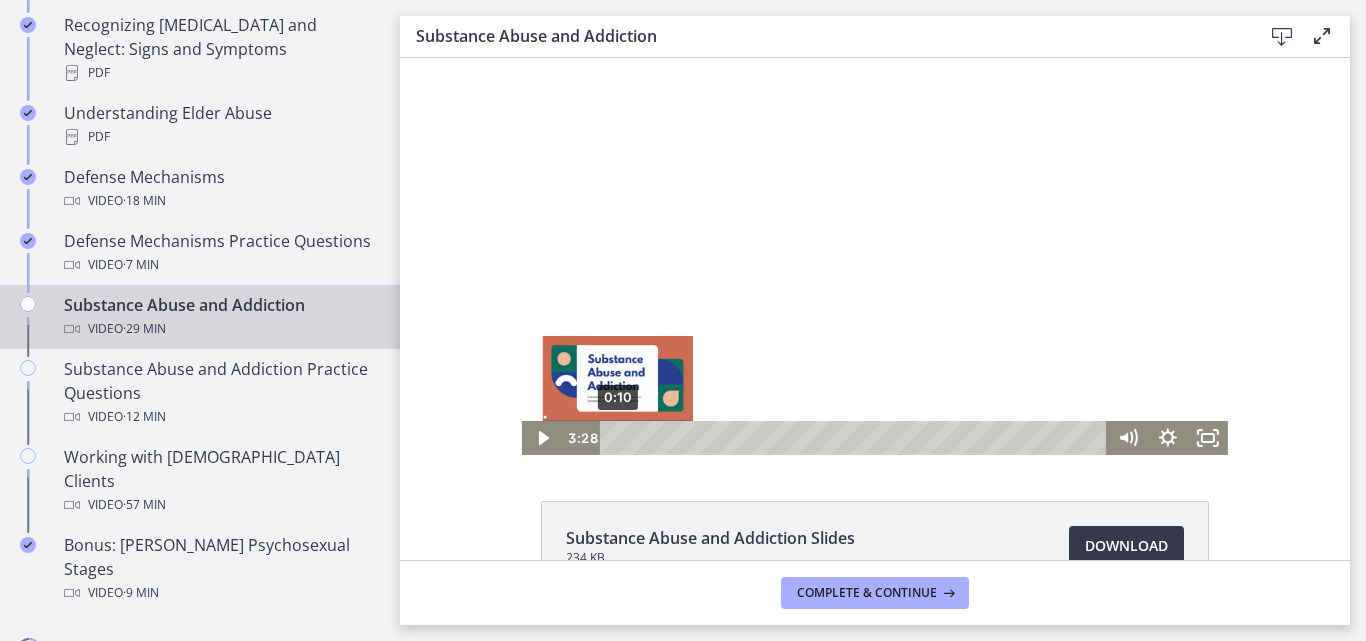 click on "0:10" at bounding box center (856, 438) 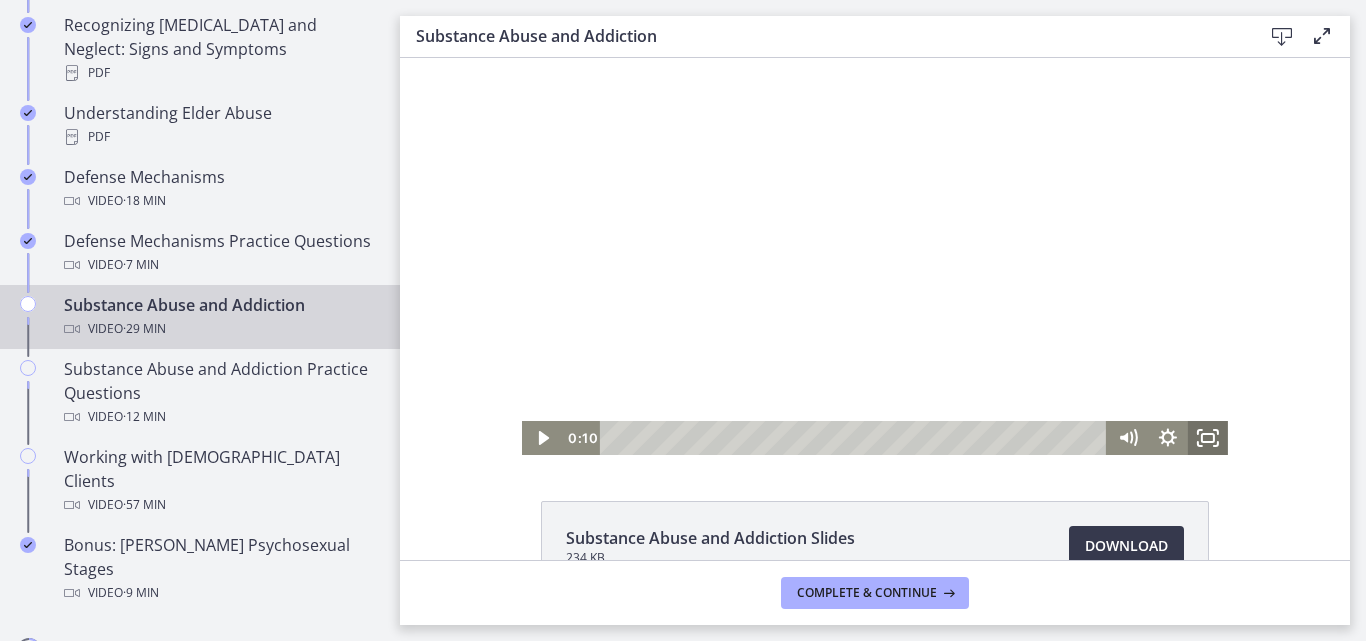 click 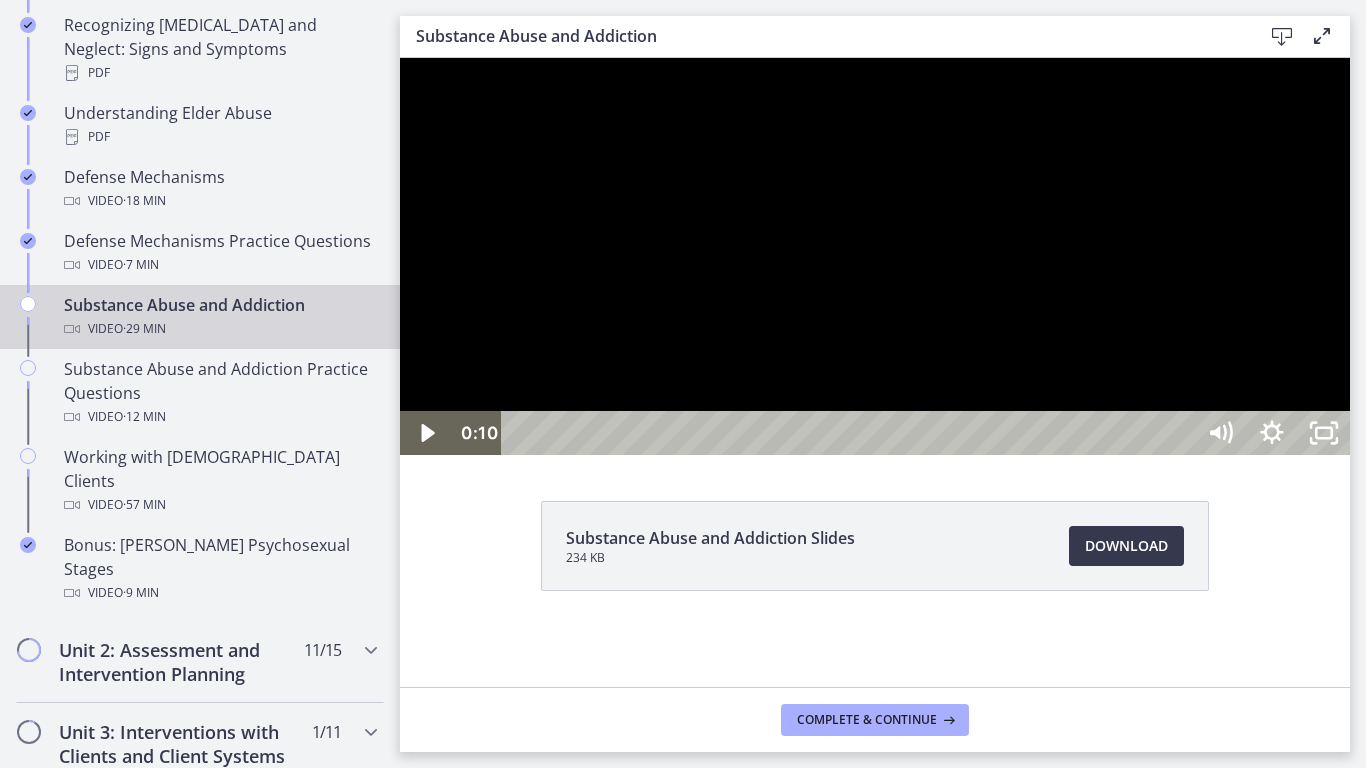 click at bounding box center [875, 256] 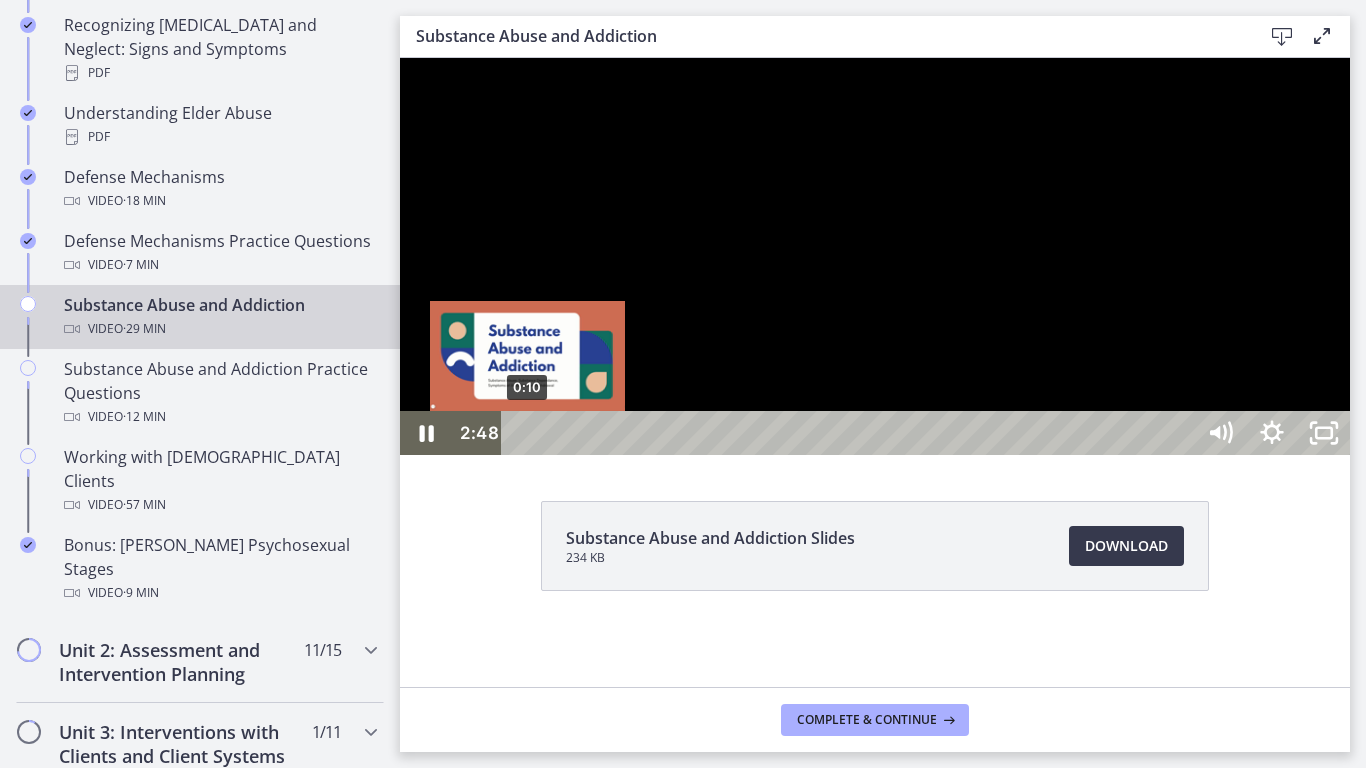 click on "0:10" at bounding box center [851, 433] 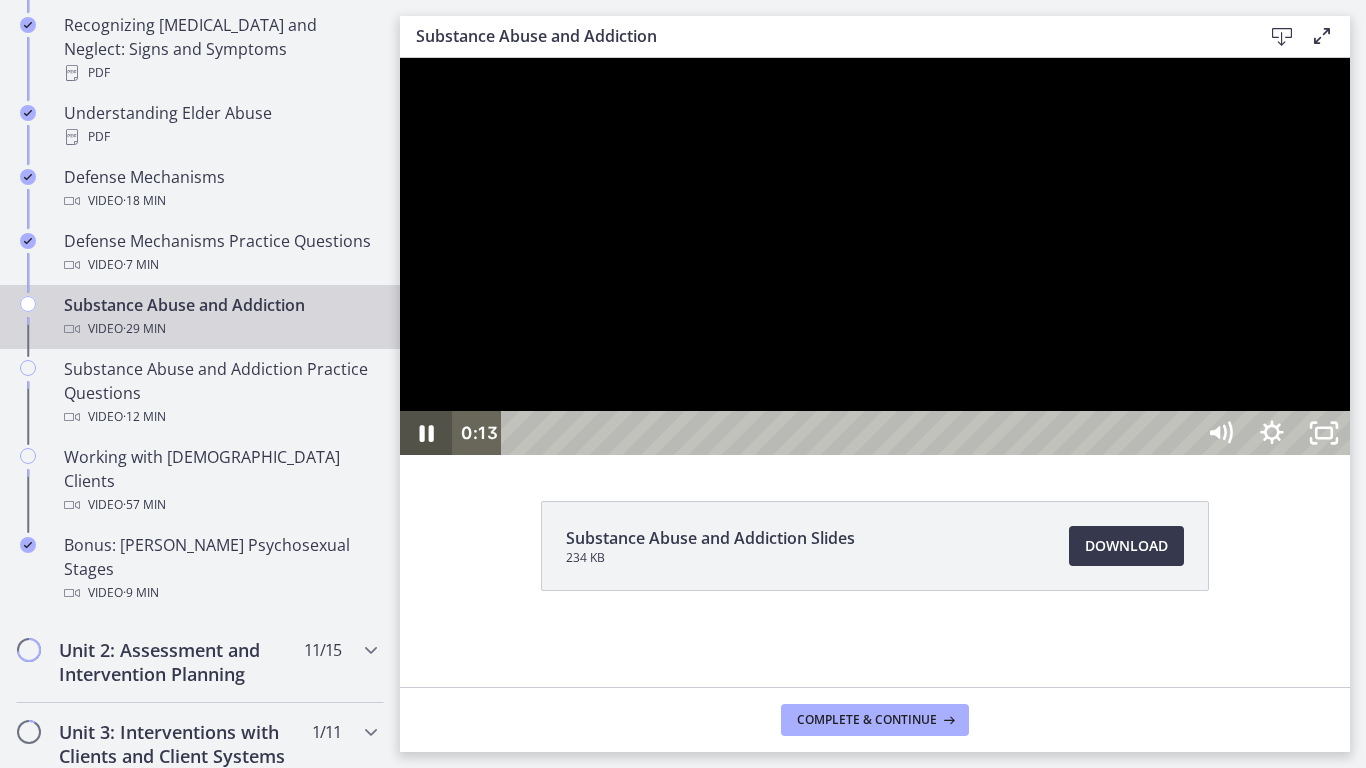 click 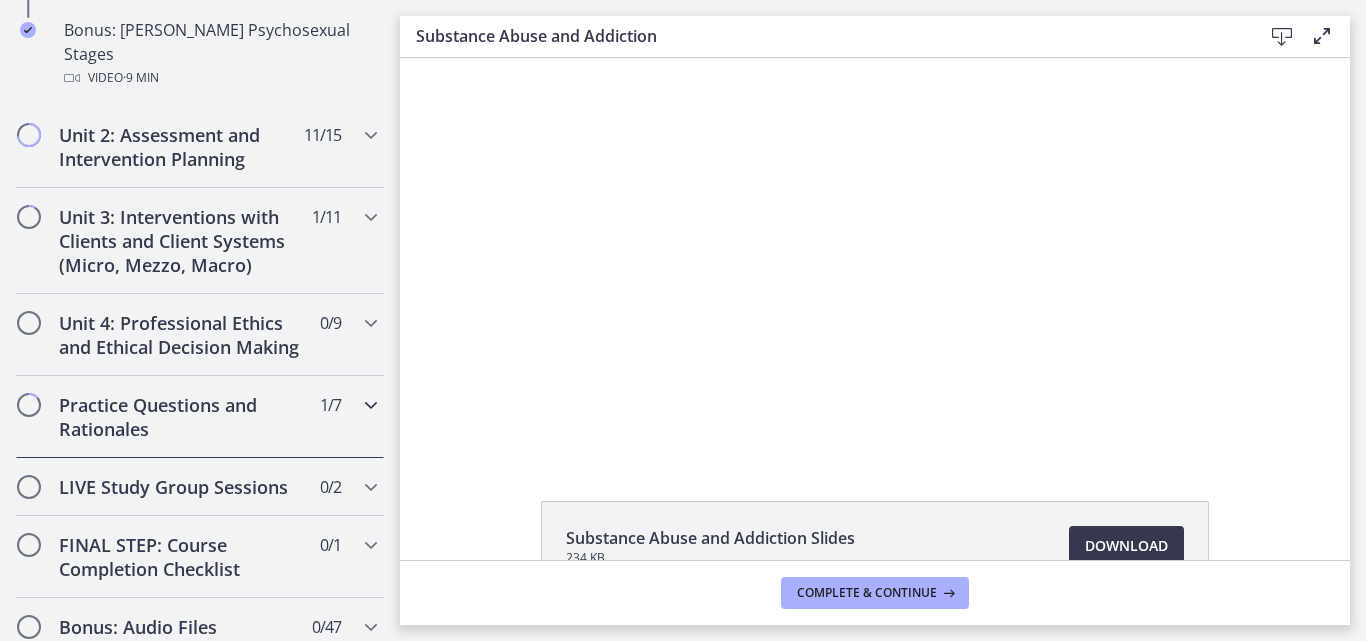 scroll, scrollTop: 1694, scrollLeft: 0, axis: vertical 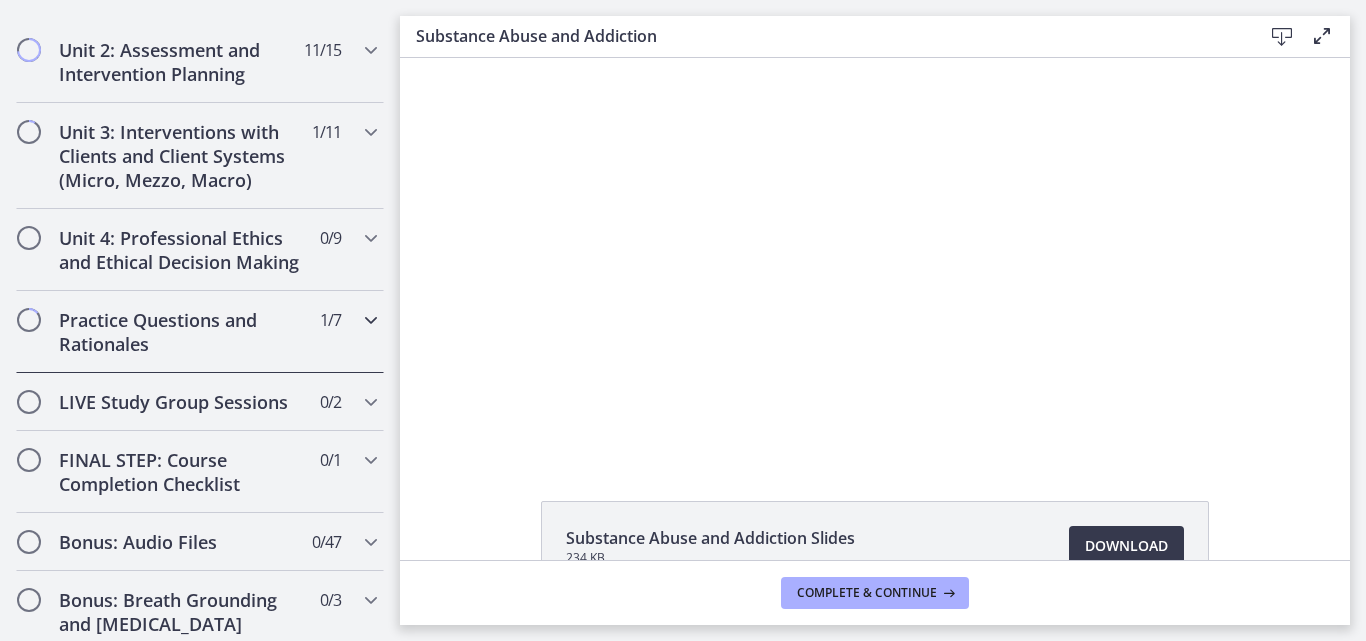 click on "Practice Questions and Rationales" at bounding box center (181, 332) 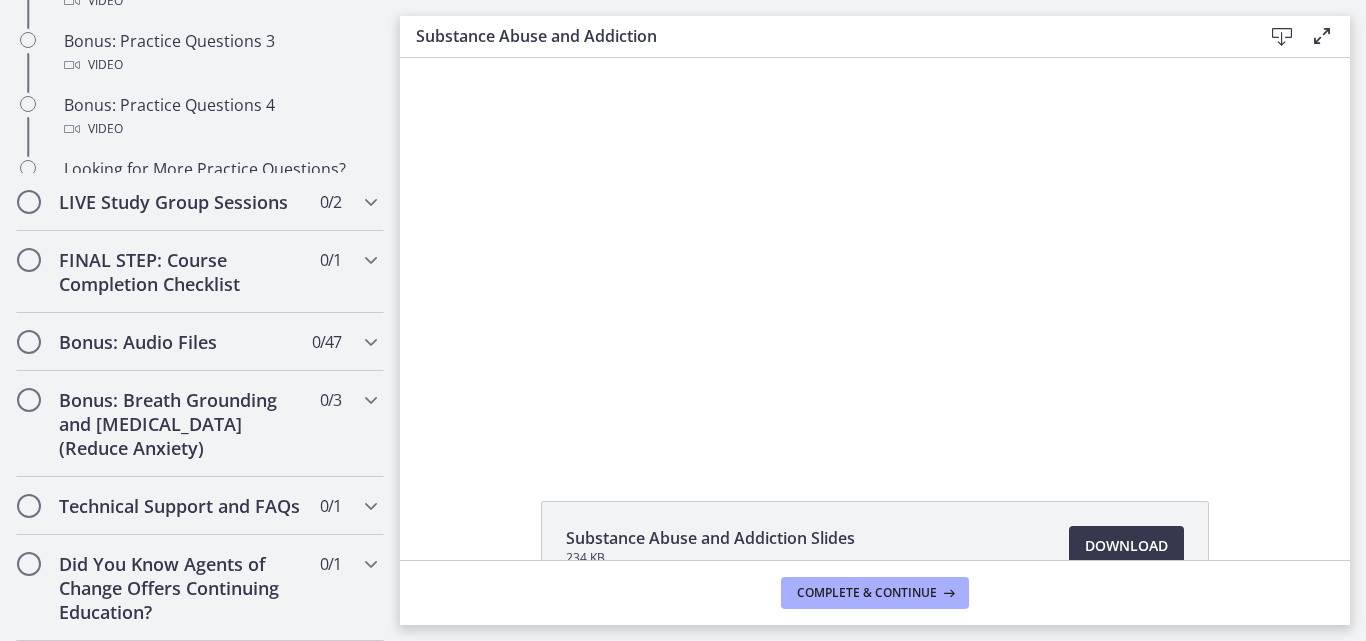 scroll, scrollTop: 726, scrollLeft: 0, axis: vertical 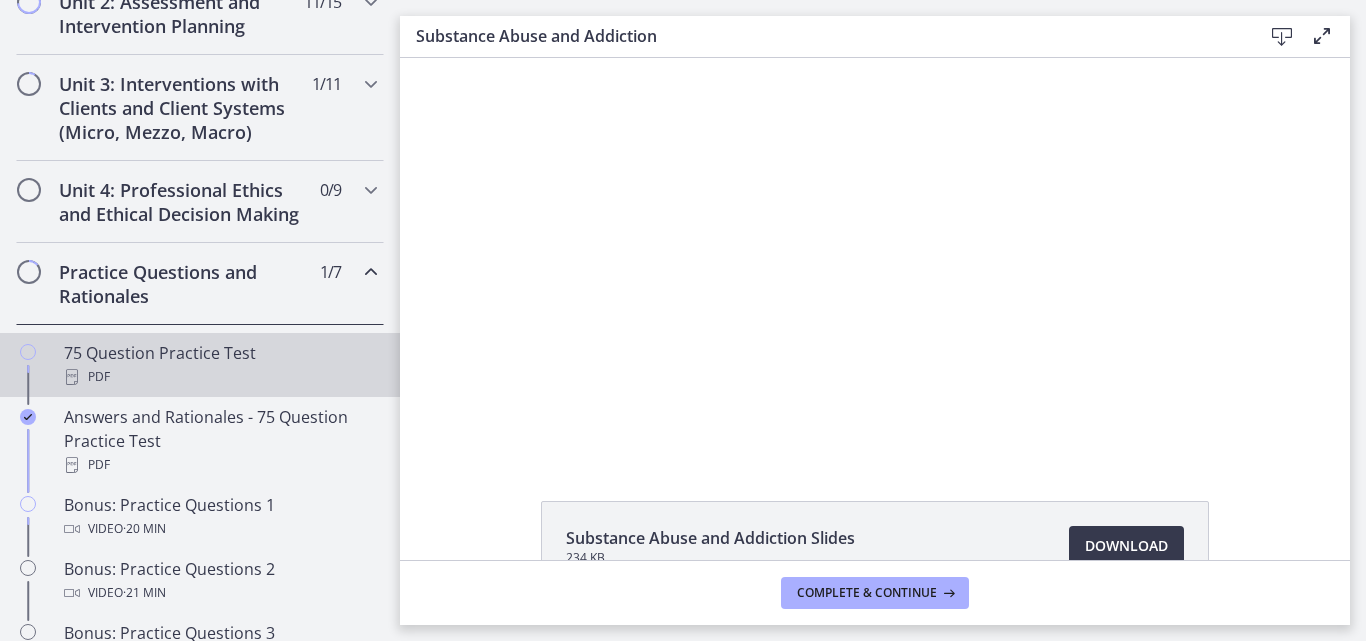 click on "PDF" at bounding box center (220, 377) 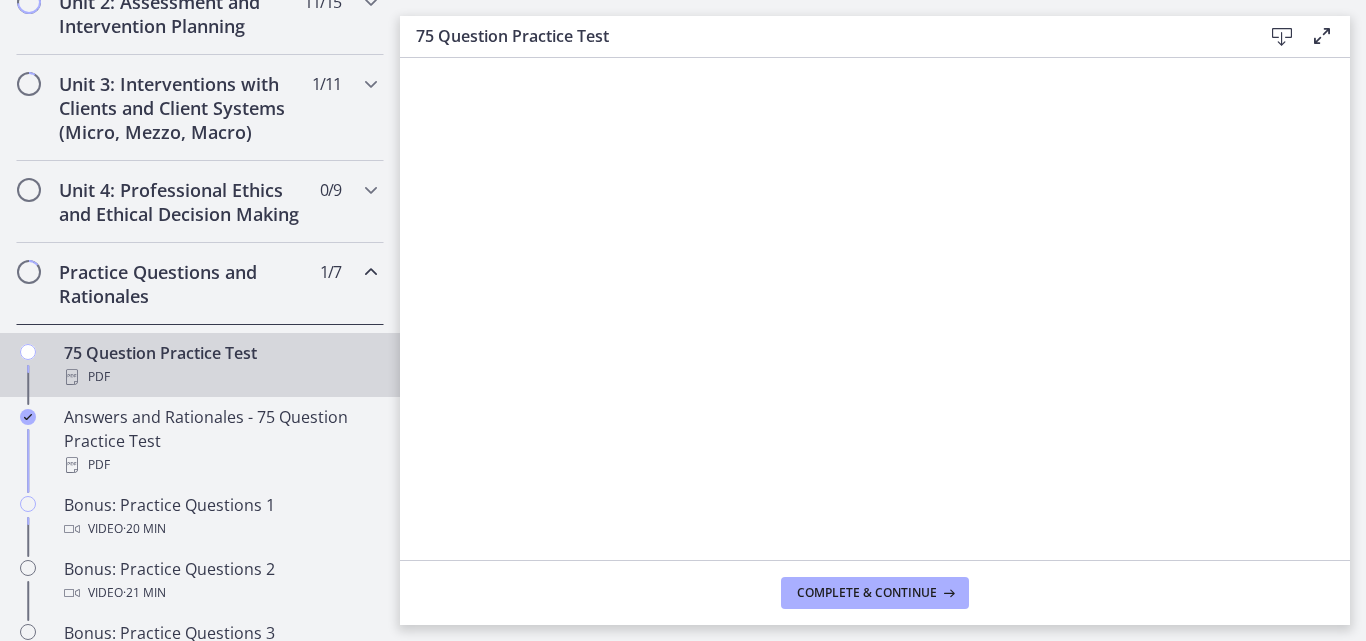 click at bounding box center (1322, 36) 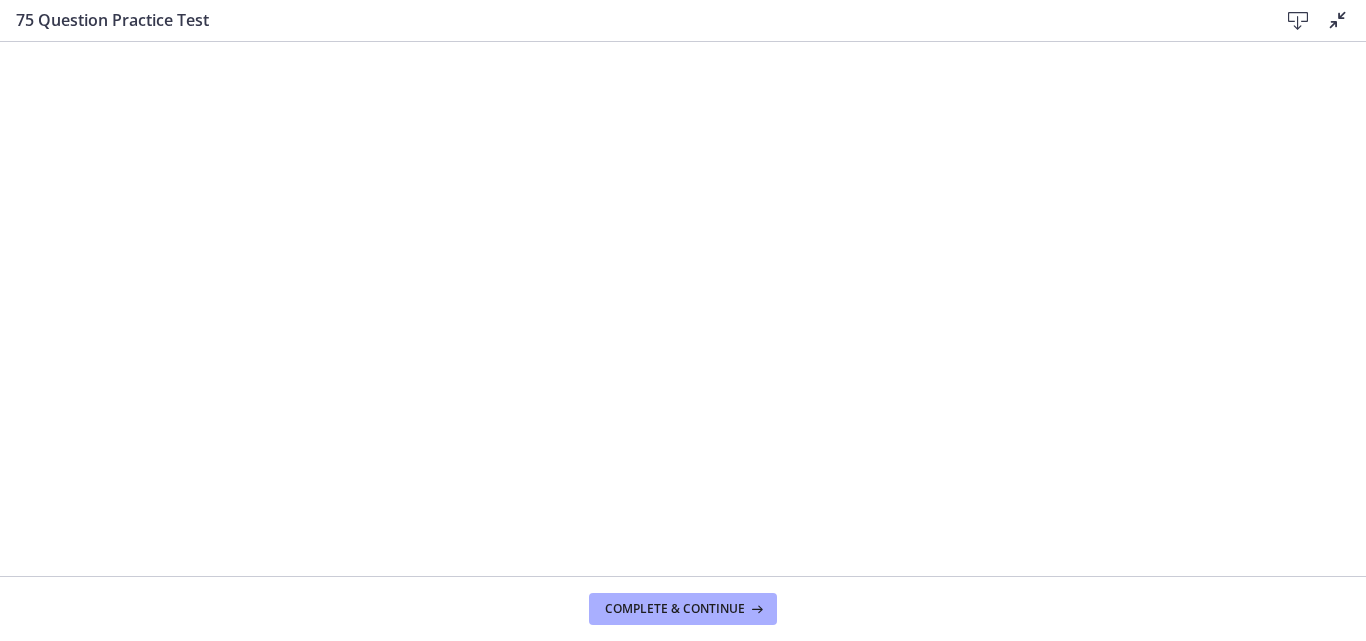 click on "Complete & continue" at bounding box center [683, 608] 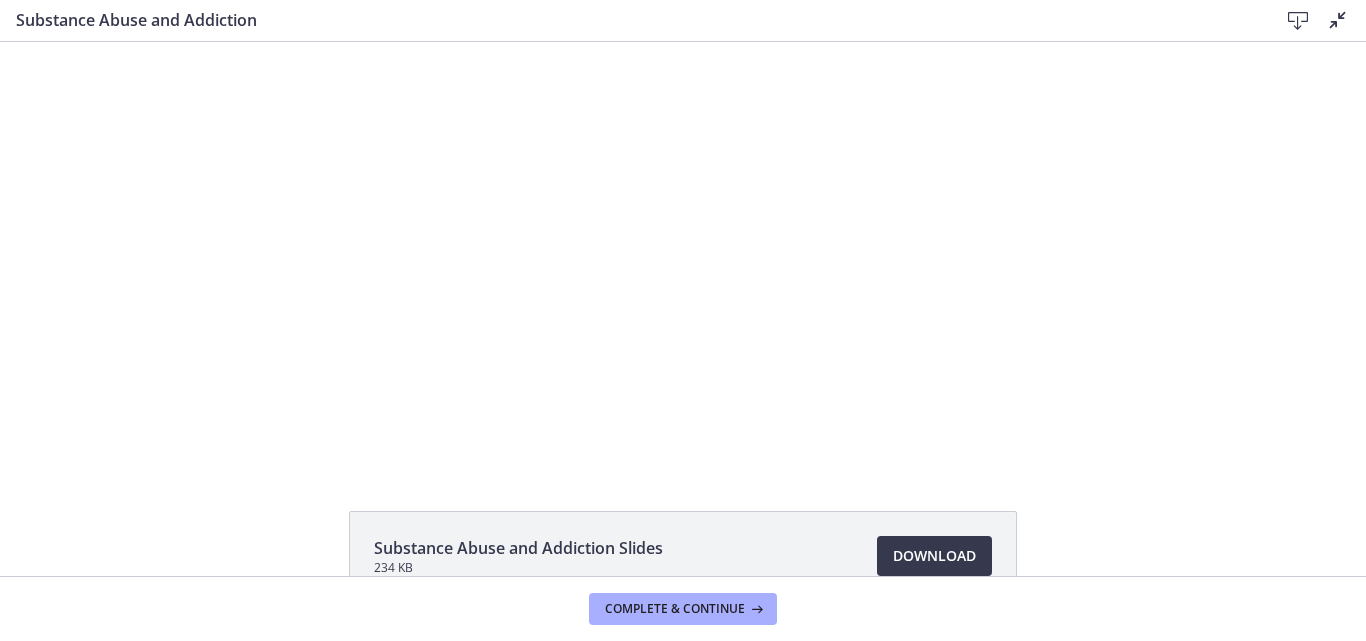 scroll, scrollTop: 1694, scrollLeft: 0, axis: vertical 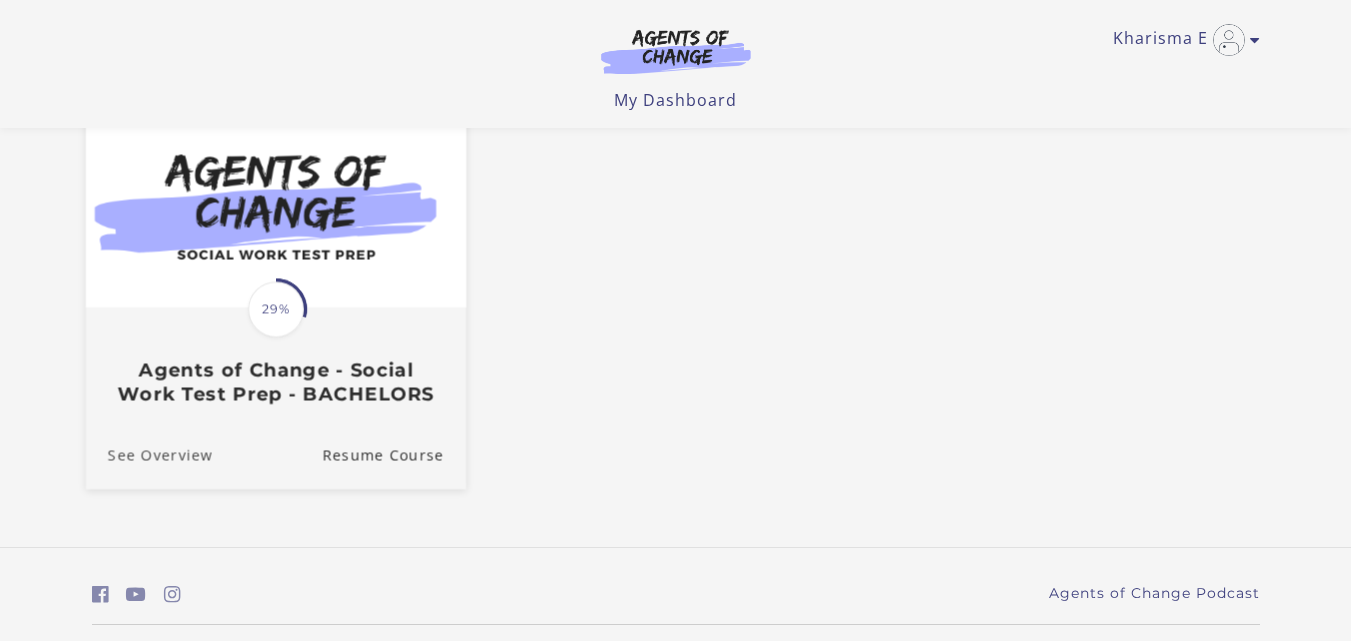 click on "See Overview" at bounding box center (148, 455) 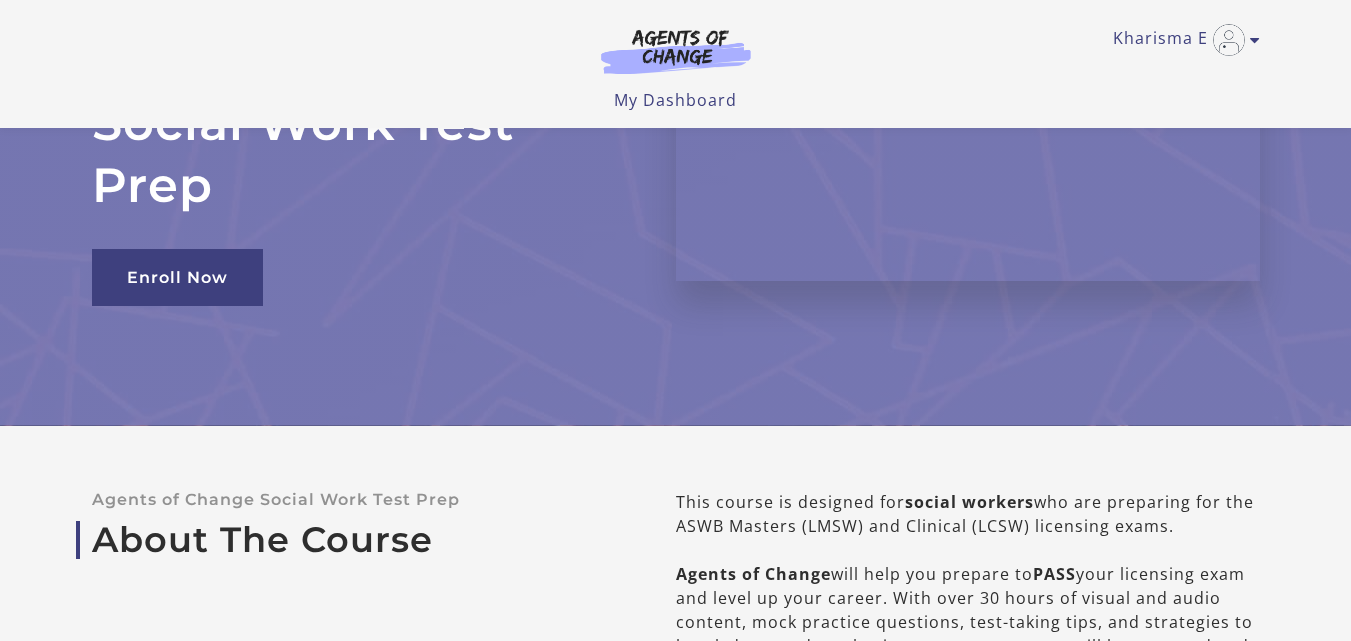 scroll, scrollTop: 45, scrollLeft: 0, axis: vertical 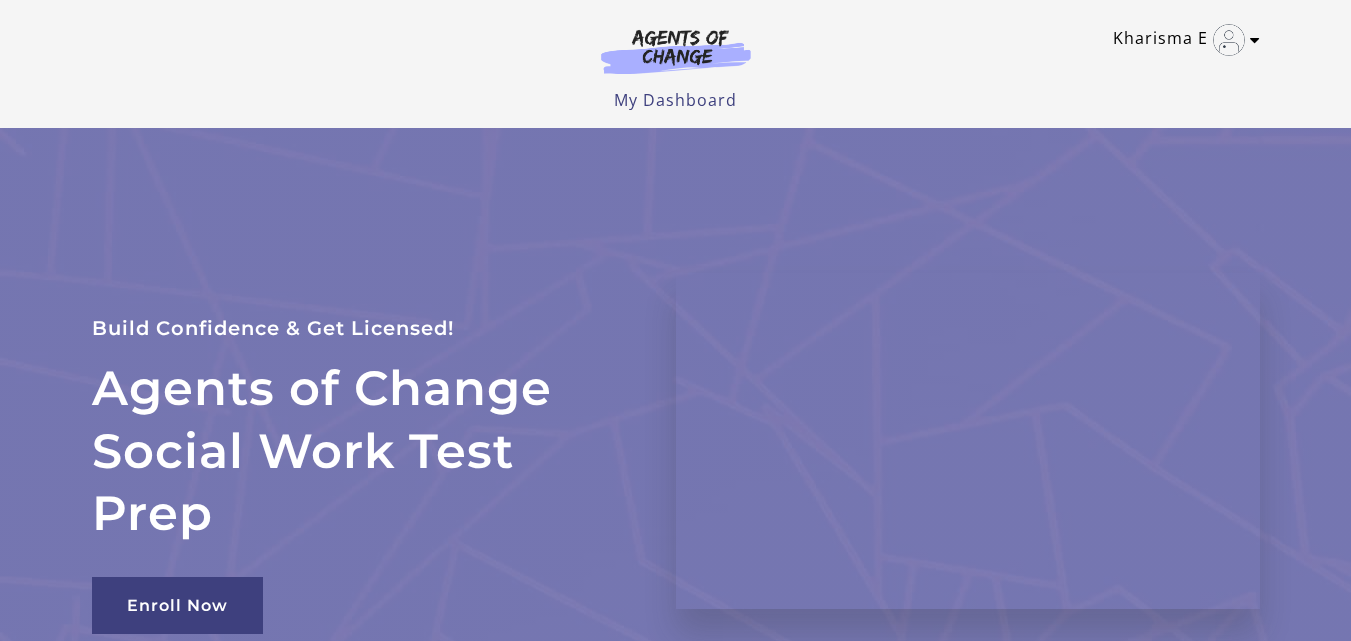 click on "Kharisma E" at bounding box center [1181, 40] 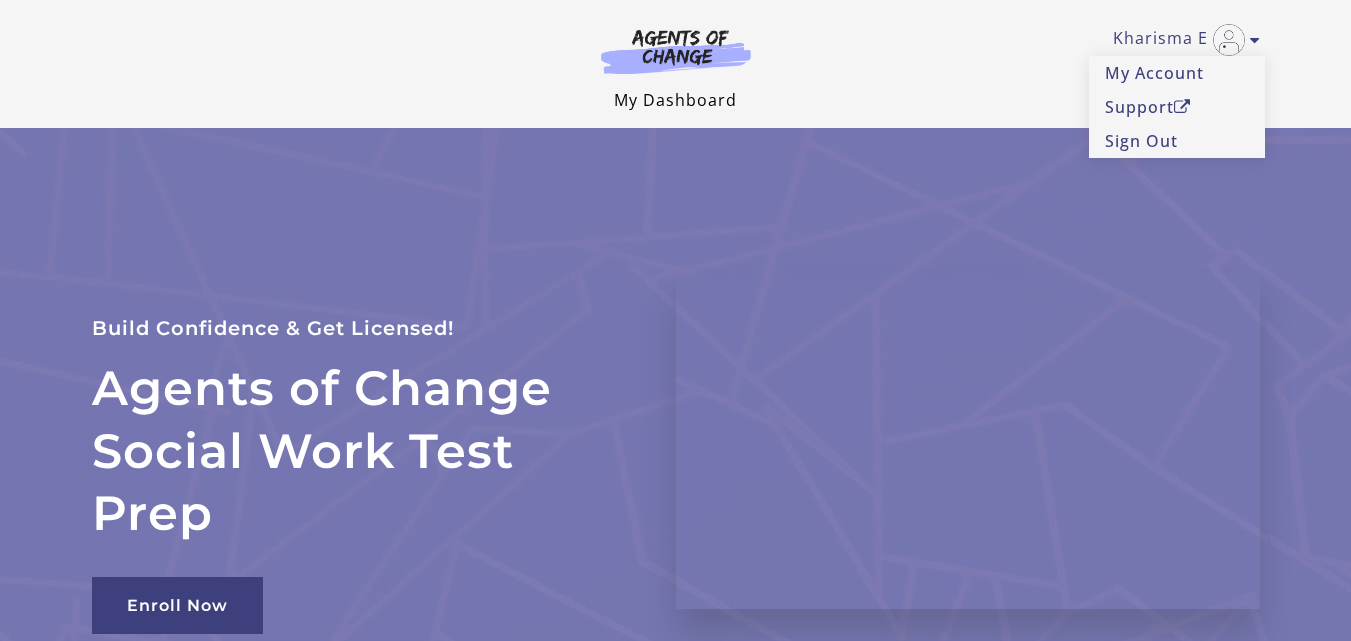 click on "My Dashboard" at bounding box center (675, 100) 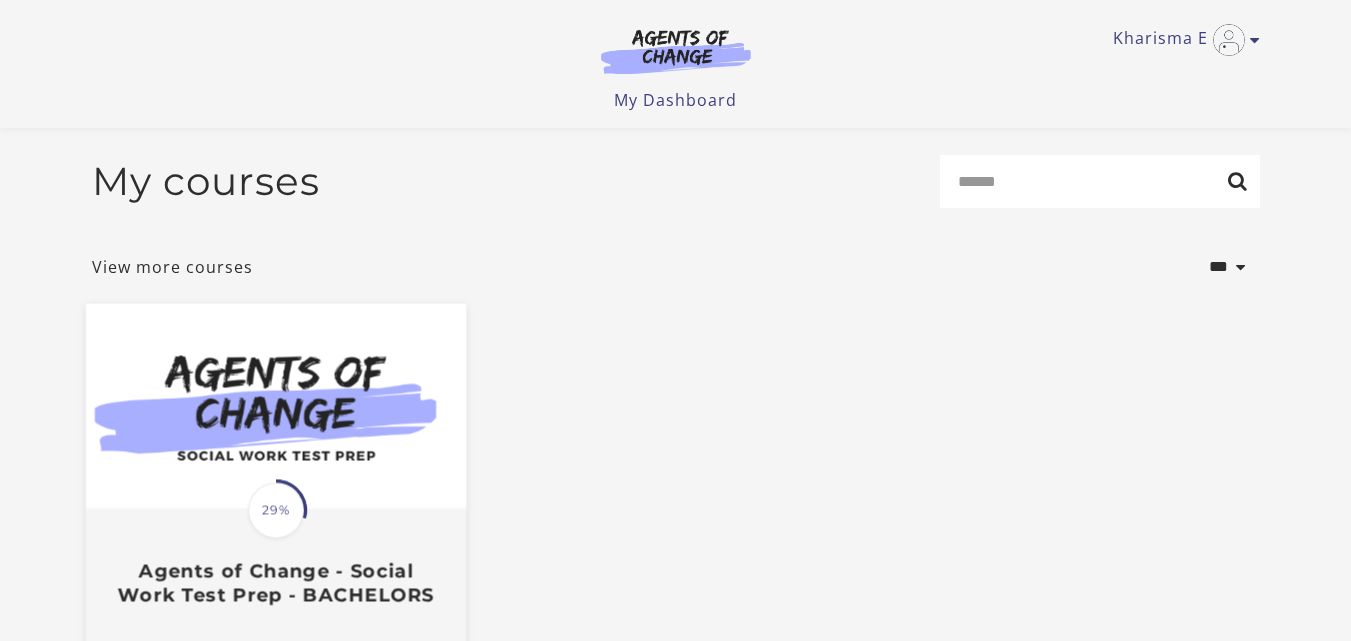 scroll, scrollTop: 257, scrollLeft: 0, axis: vertical 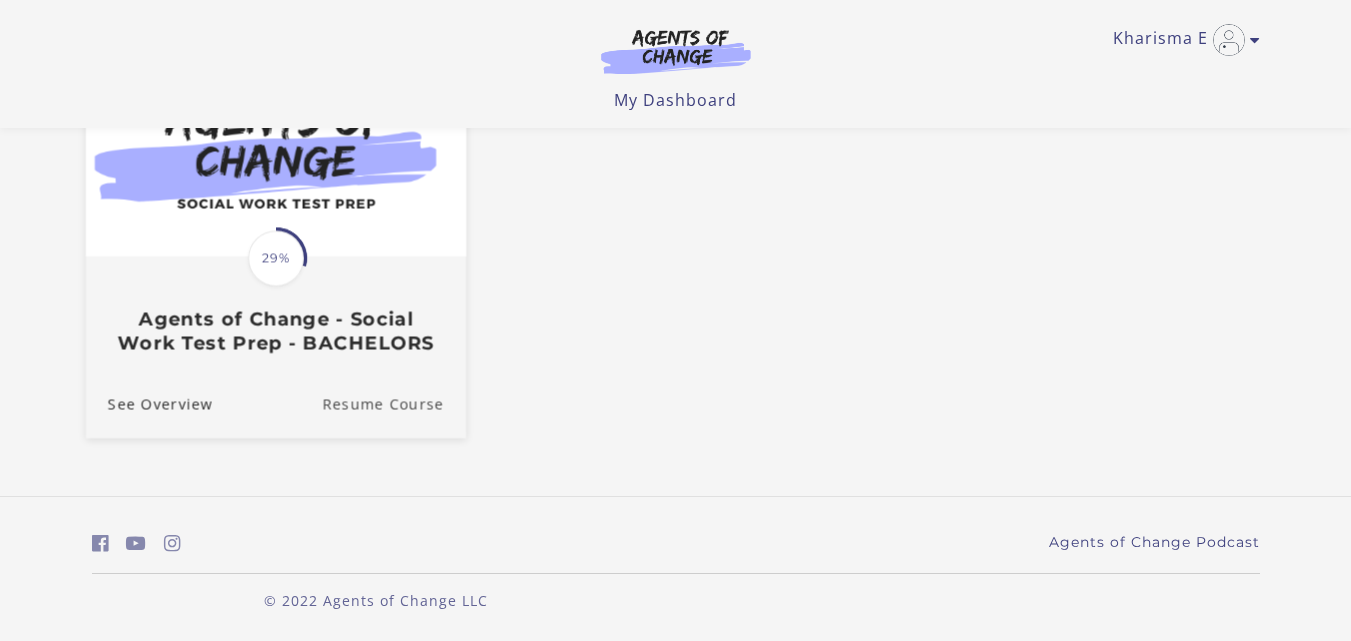 click on "Resume Course" at bounding box center (394, 404) 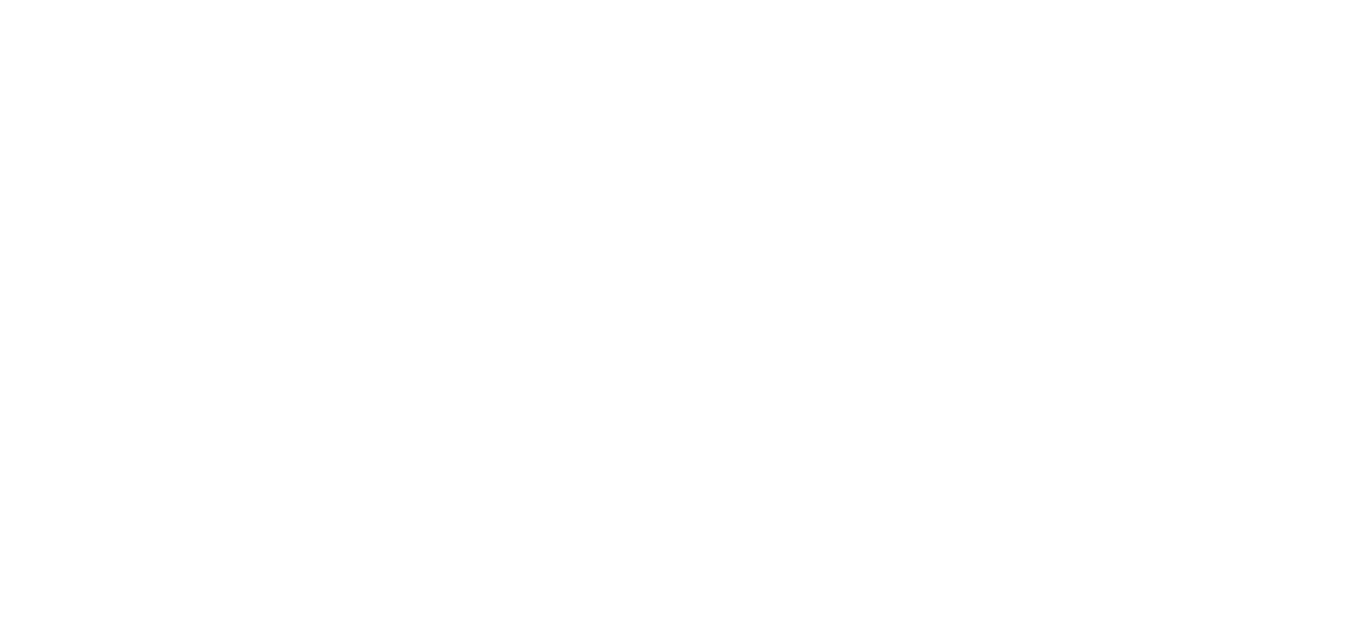 scroll, scrollTop: 0, scrollLeft: 0, axis: both 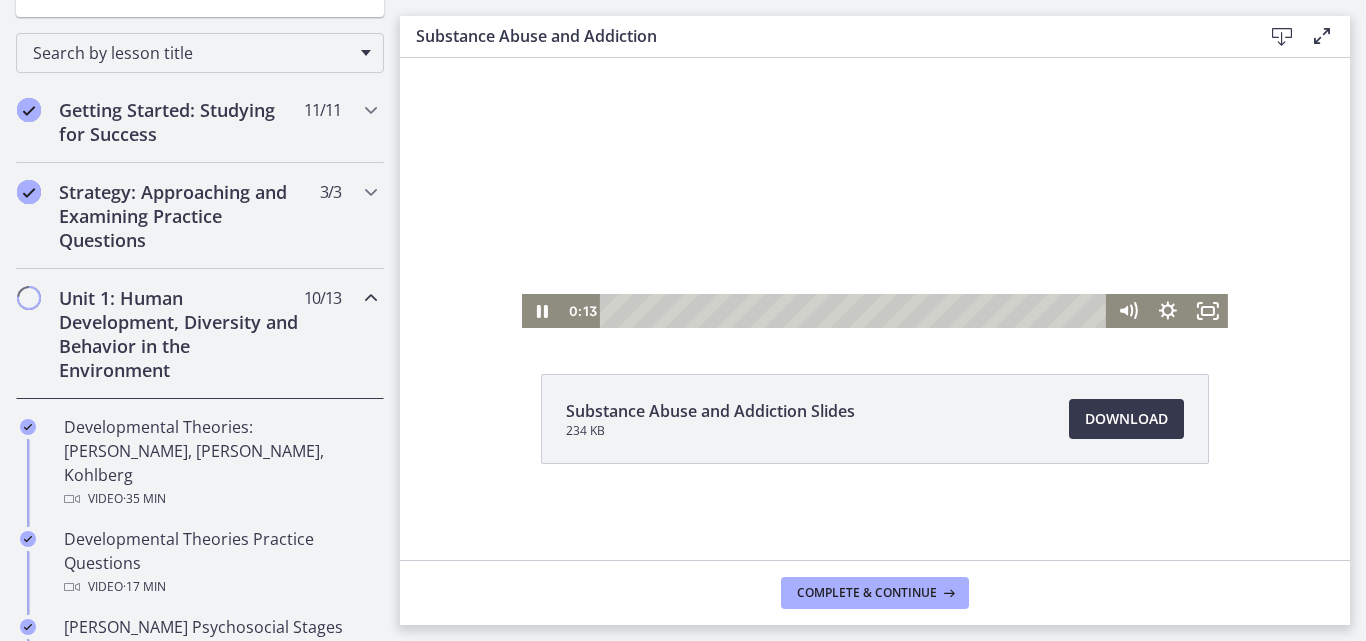 click at bounding box center [875, 129] 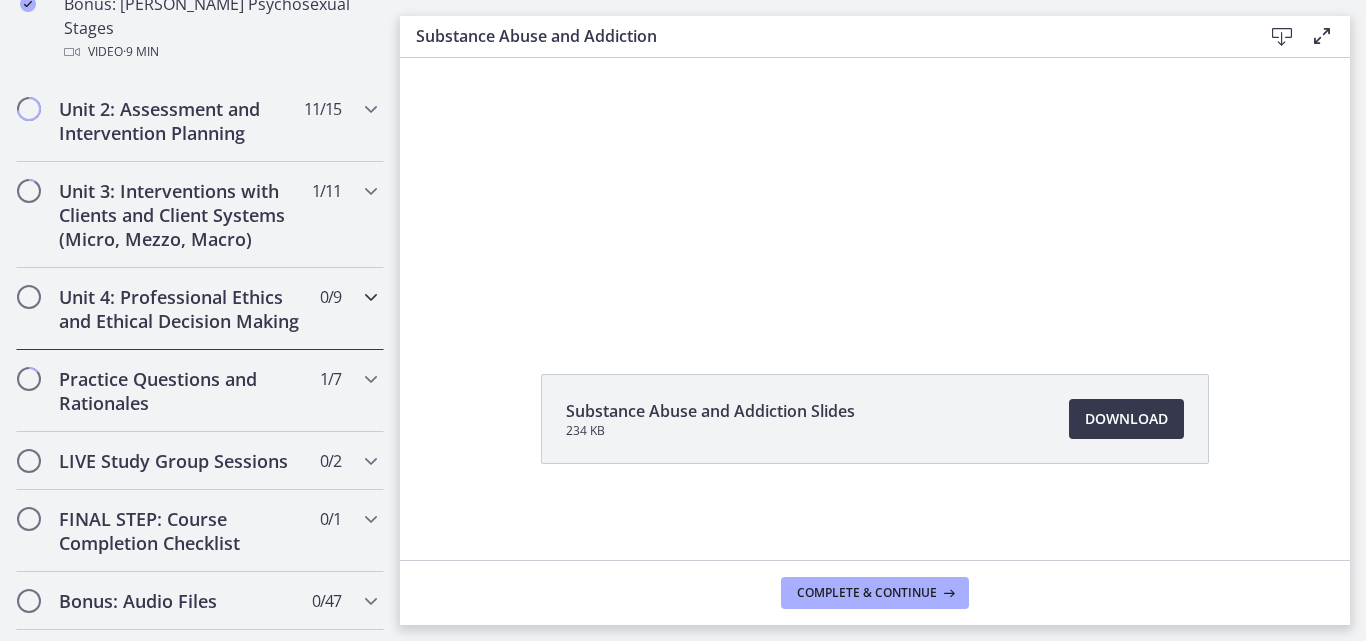 scroll, scrollTop: 1700, scrollLeft: 0, axis: vertical 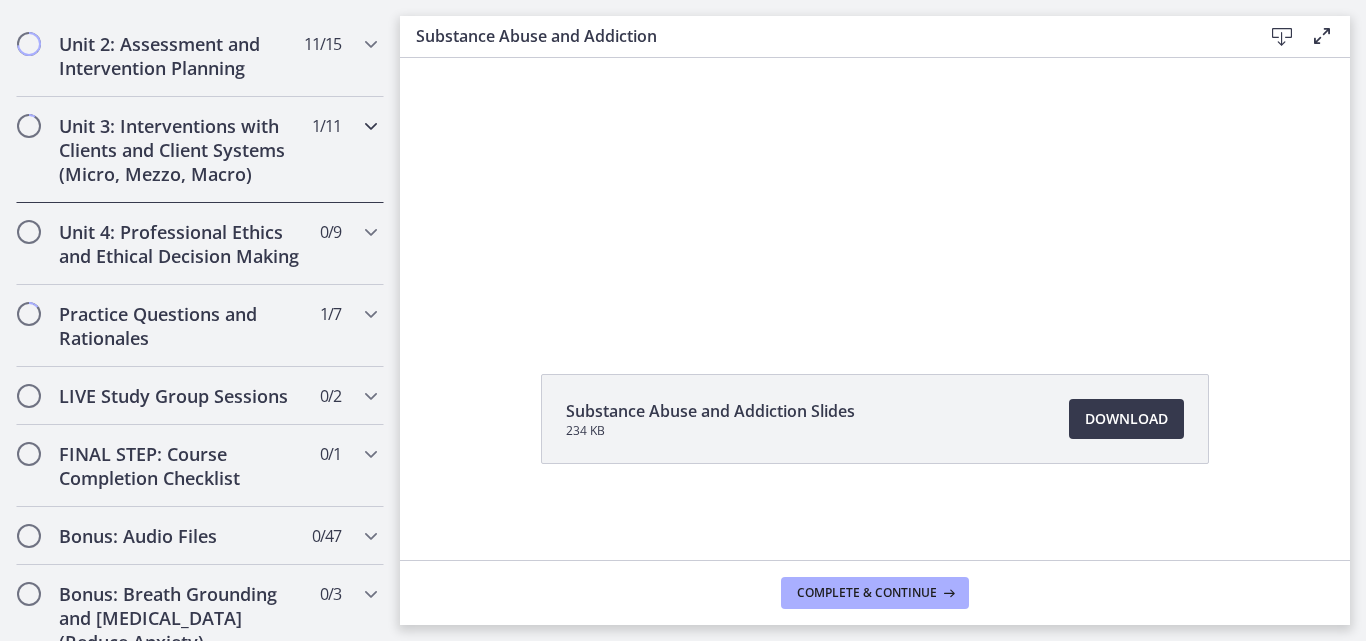 click on "Unit 3: Interventions with Clients and Client Systems (Micro, Mezzo, Macro)" at bounding box center [181, 150] 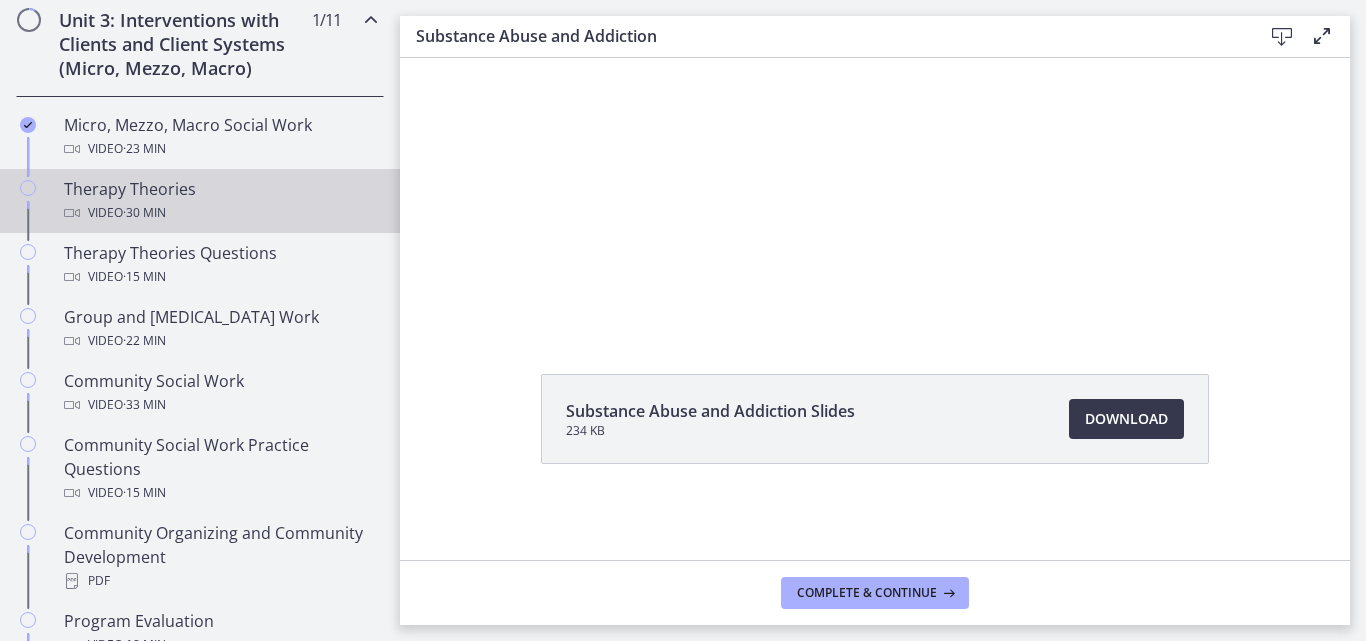 scroll, scrollTop: 732, scrollLeft: 0, axis: vertical 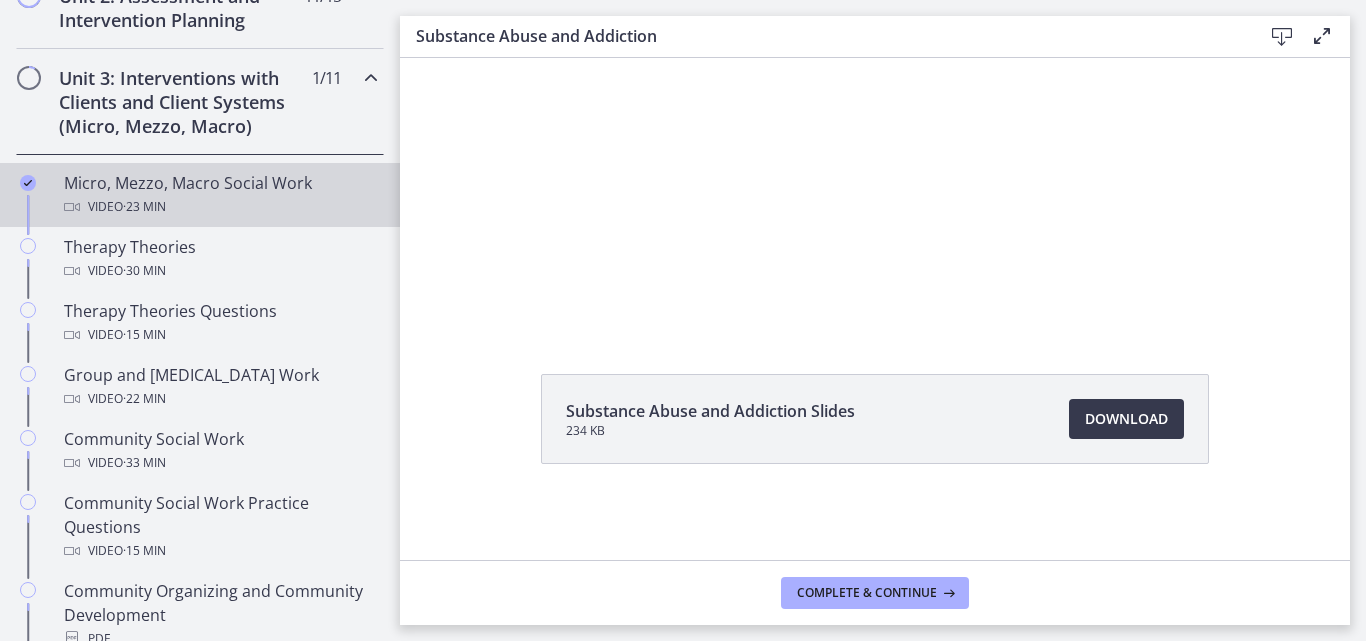 click on "Micro, Mezzo, Macro Social Work
Video
·  23 min" at bounding box center (220, 195) 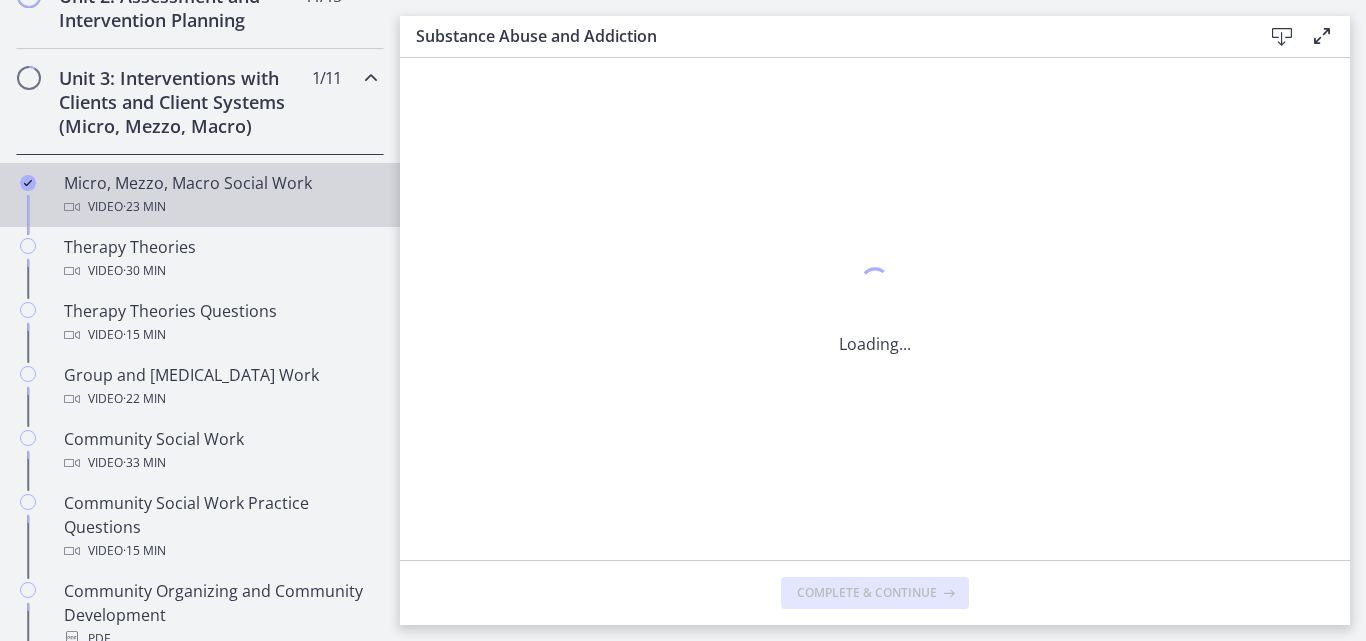 scroll, scrollTop: 0, scrollLeft: 0, axis: both 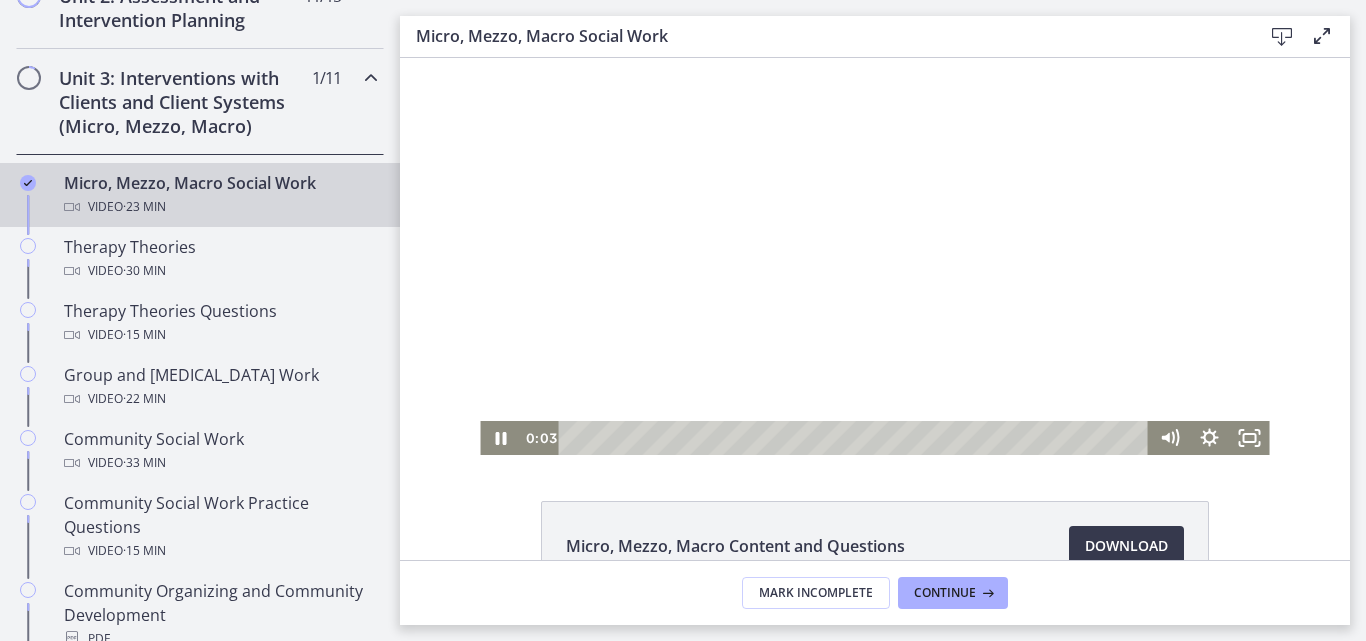 click at bounding box center [874, 256] 